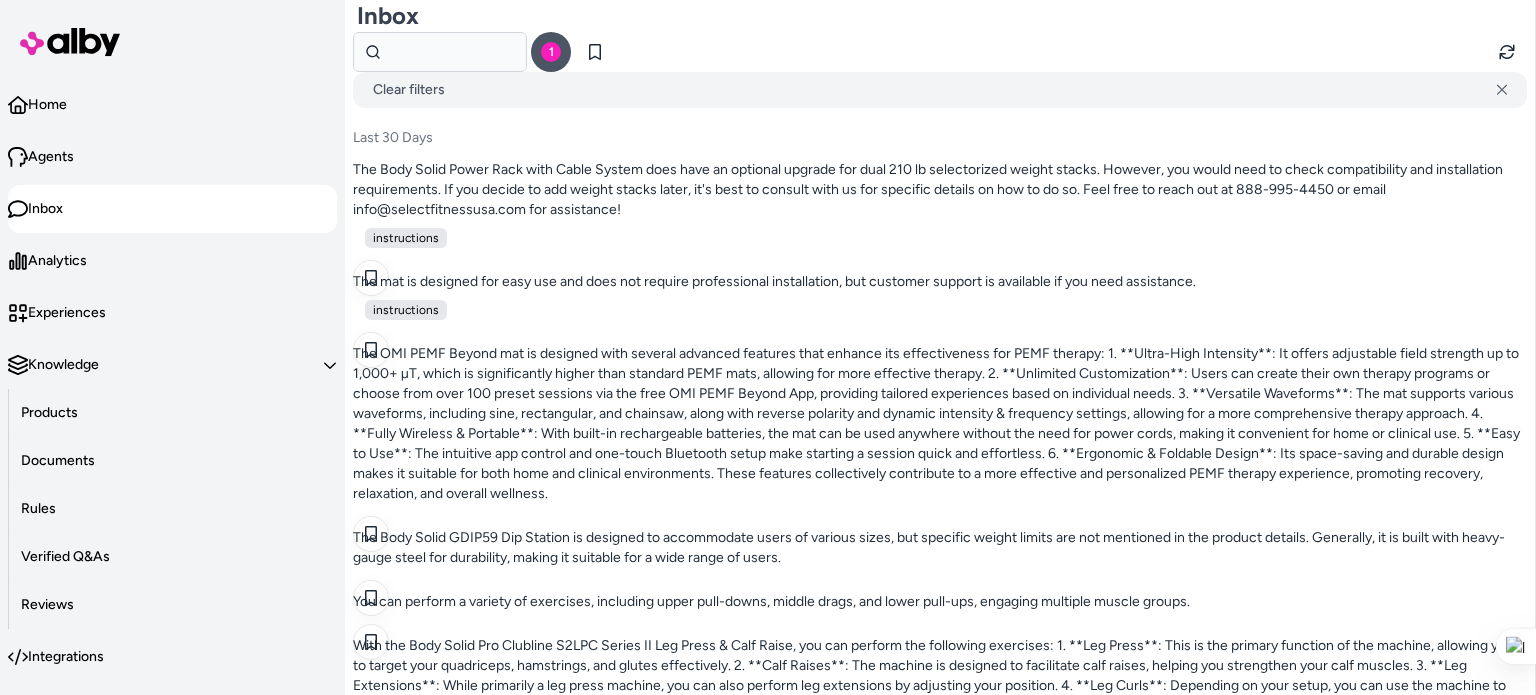 scroll, scrollTop: 0, scrollLeft: 0, axis: both 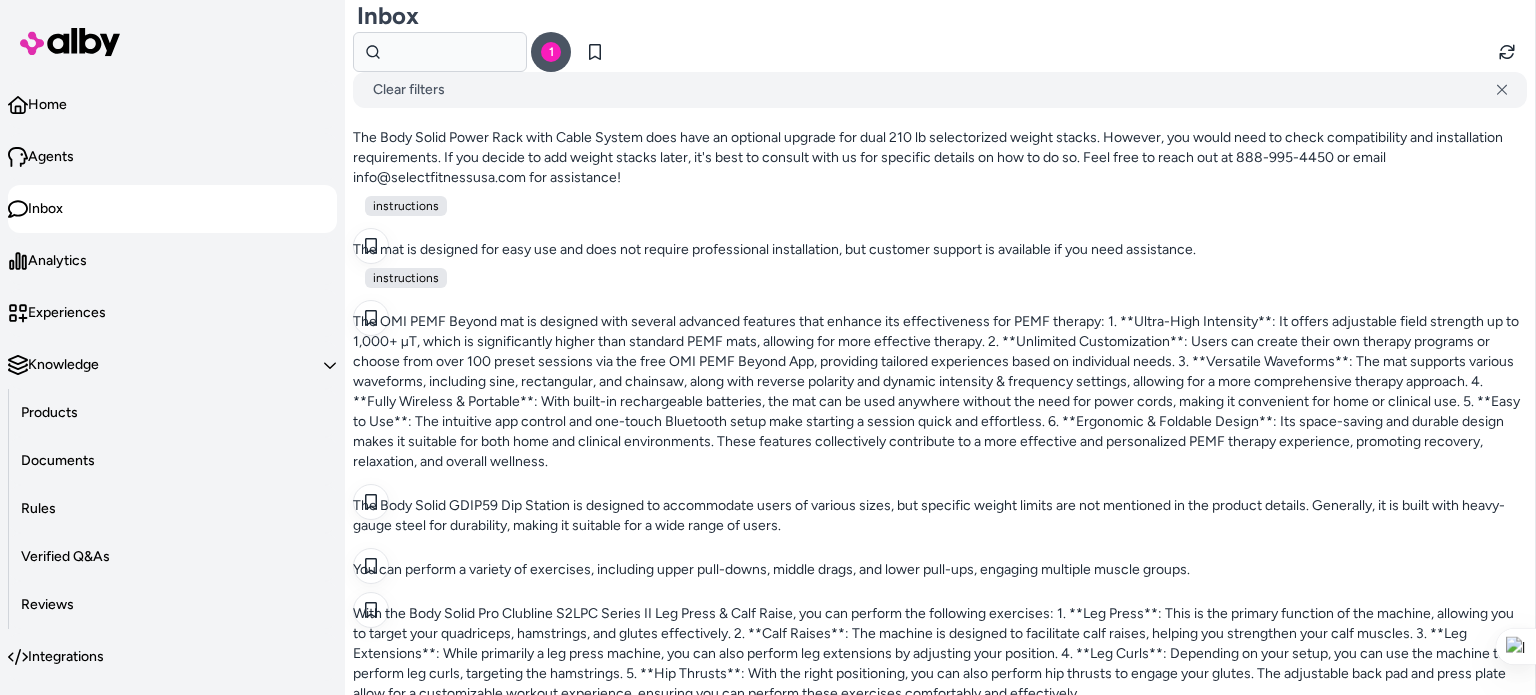 click on "While primarily a strength training machine, the Powerline P2X can also facilitate some cardio exercises, such as high-rep circuits using the functional pulleys." at bounding box center [940, 3454] 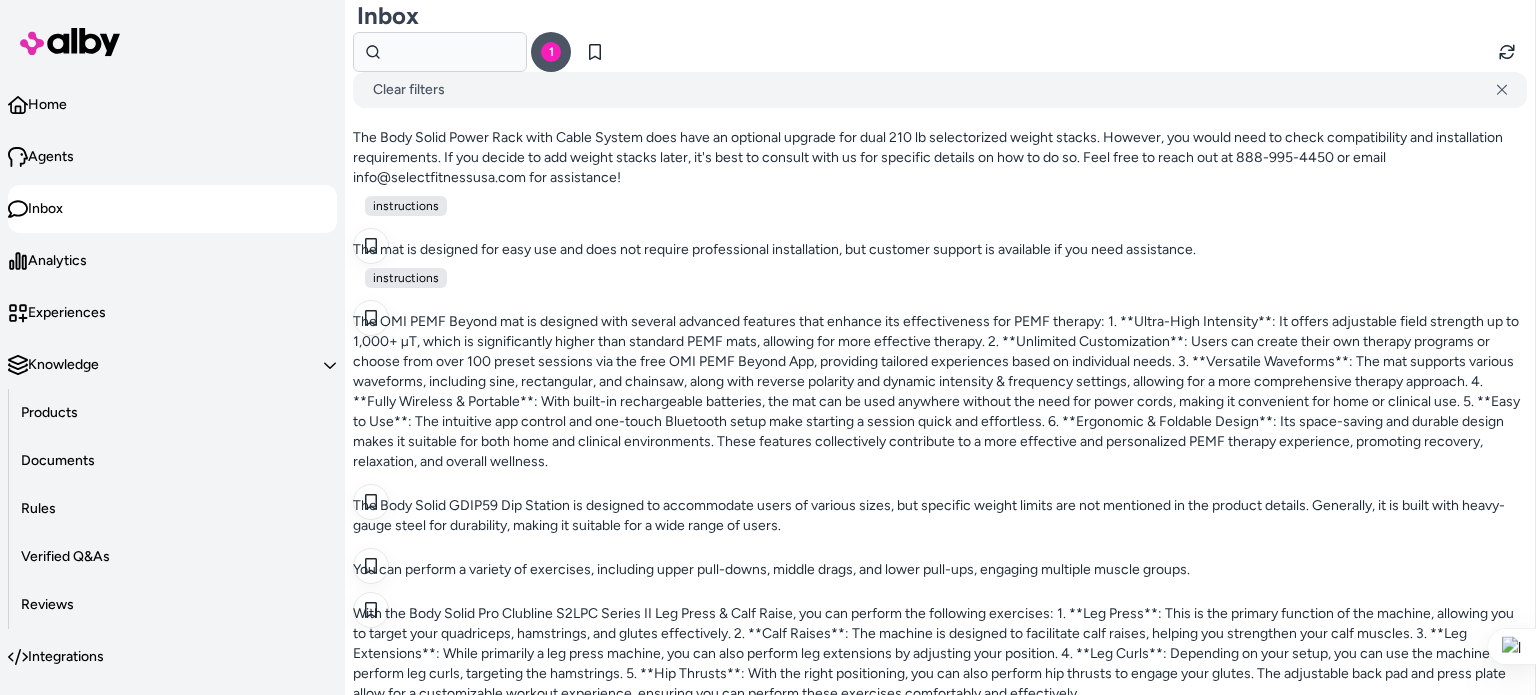 click on "The stride length for the SportsArt E80C Residential Elliptical is not explicitly mentioned in the product details. For specific specifications like stride length, I recommend contacting Select Fitness sales support directly. You can reach them at [PHONE] or email [EMAIL] for detailed inquiries." at bounding box center [1630, 716] 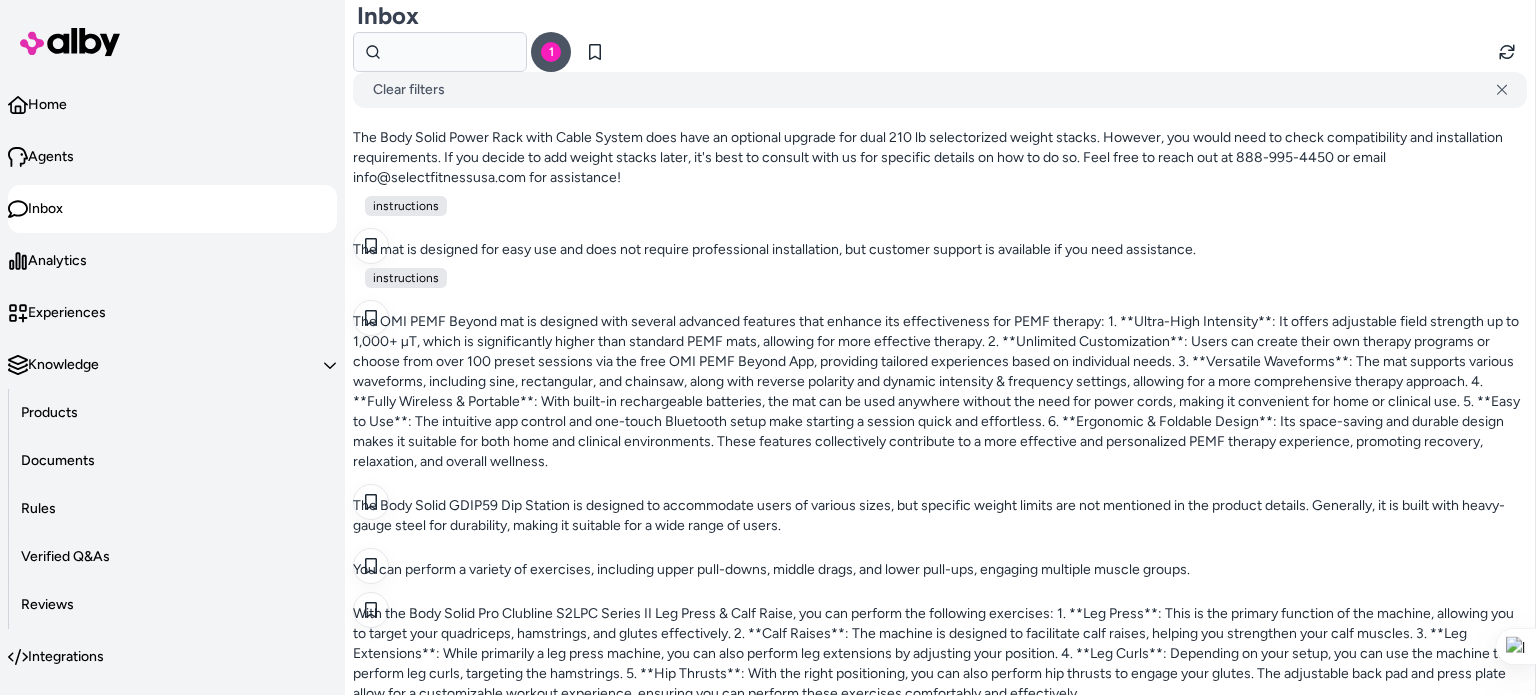 drag, startPoint x: 626, startPoint y: 31, endPoint x: 889, endPoint y: 29, distance: 263.0076 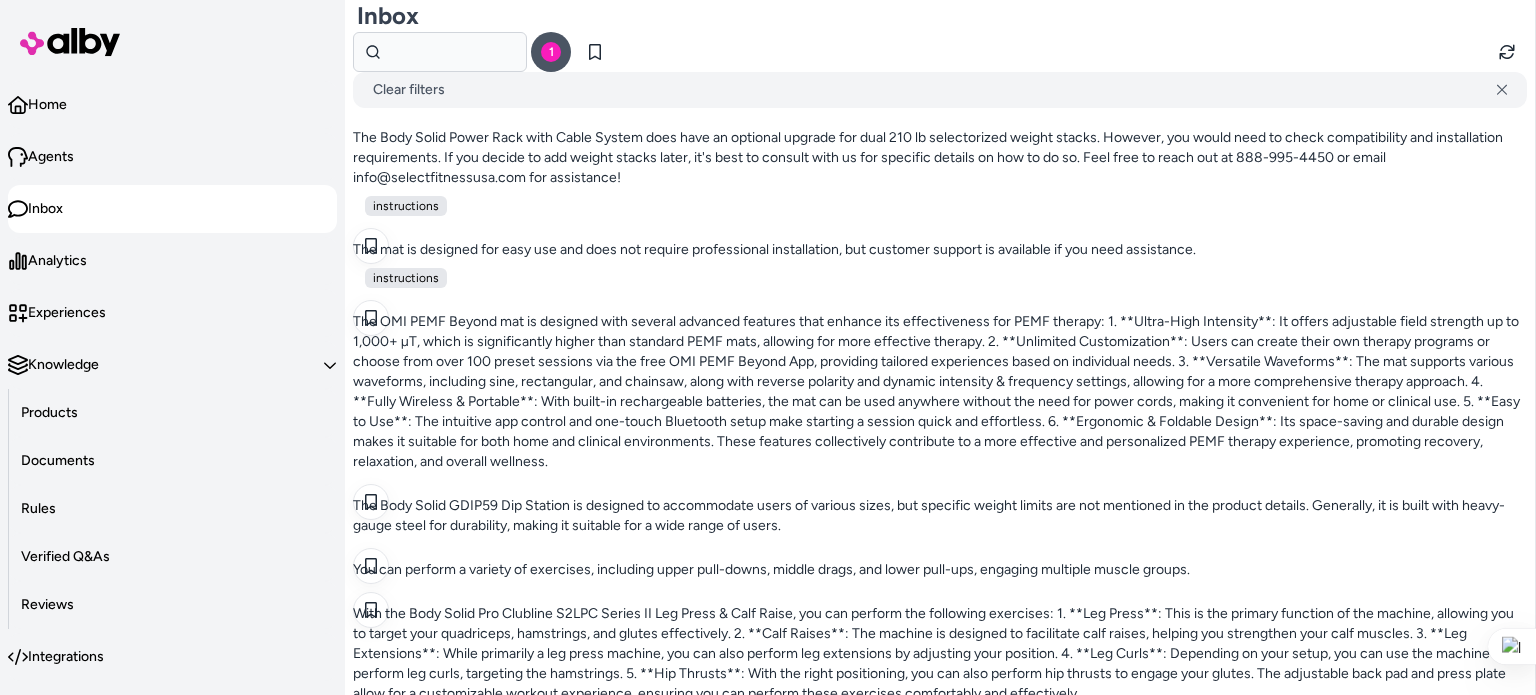 copy on "SportsArt E80C Residential Elliptical" 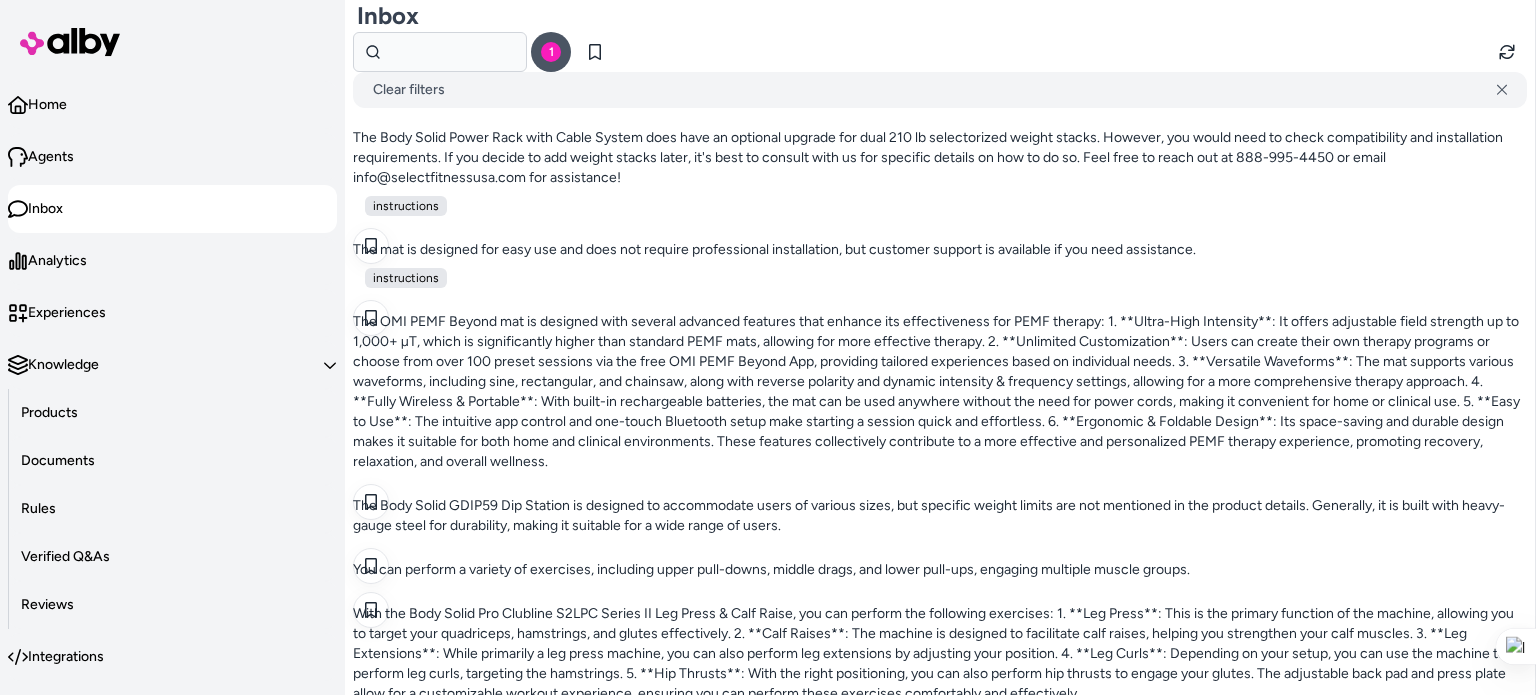 click on "The height of the VersaClimber Home Model Vertical Climber is 7 feet 7 inches (7'7"). This makes it ideal for homes with lower ceilings. If you have any more questions or need further assistance, feel free to ask!" at bounding box center (940, 3248) 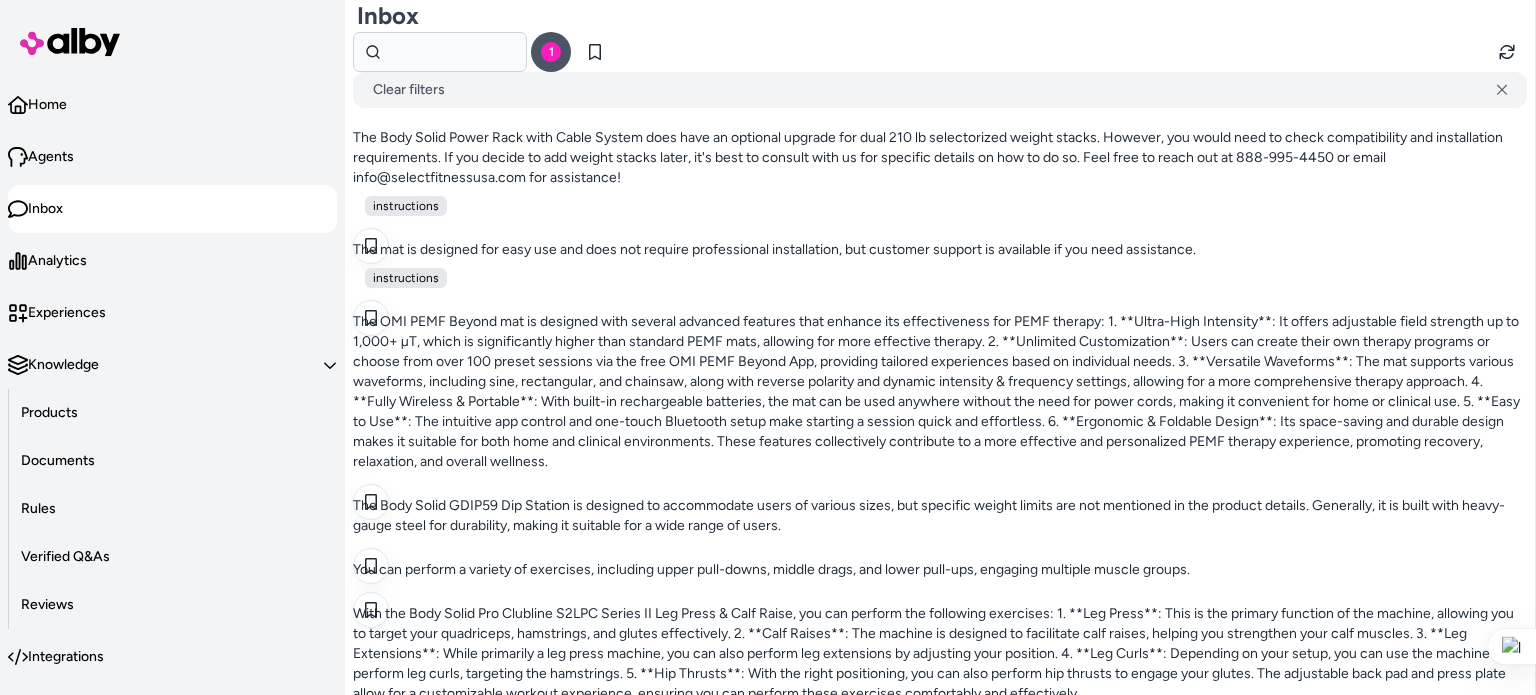 copy on "VersaClimber Home Model Vertical Climber" 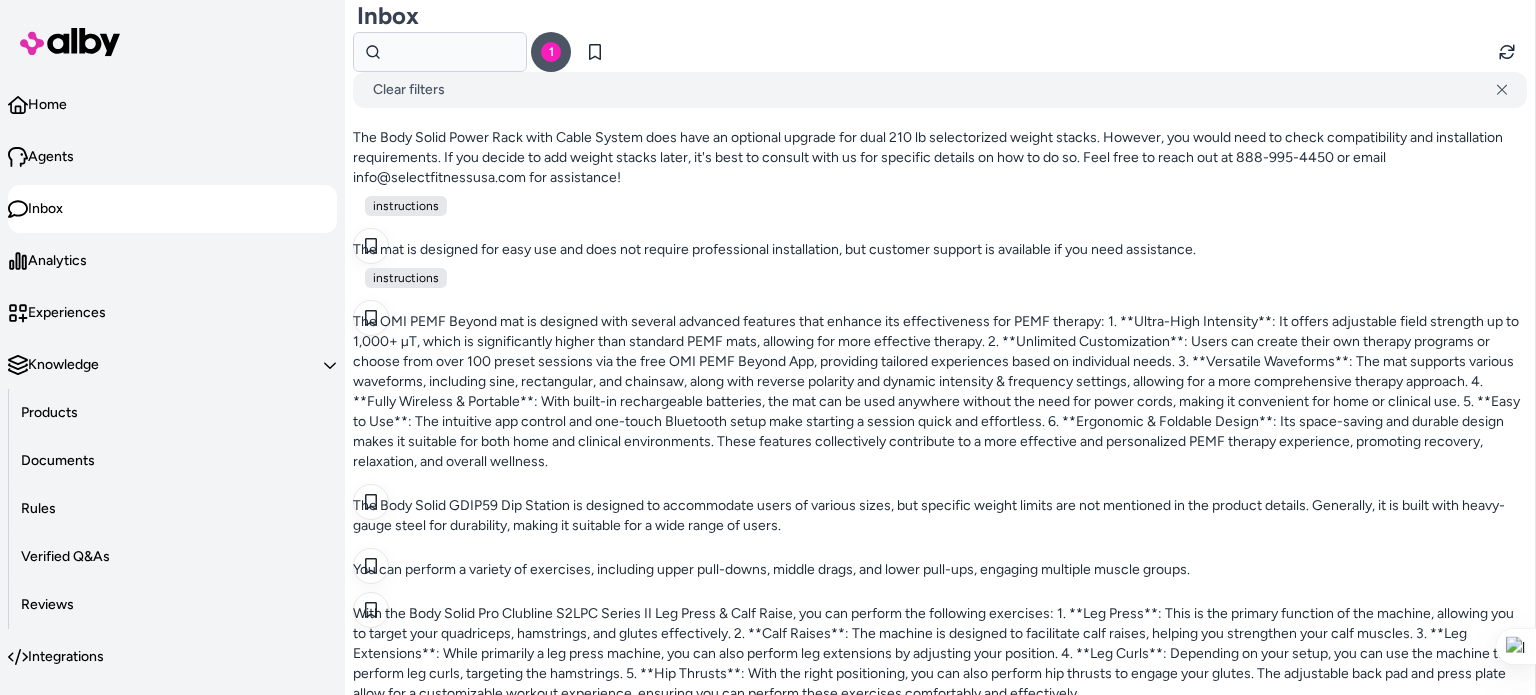 scroll, scrollTop: 2159, scrollLeft: 0, axis: vertical 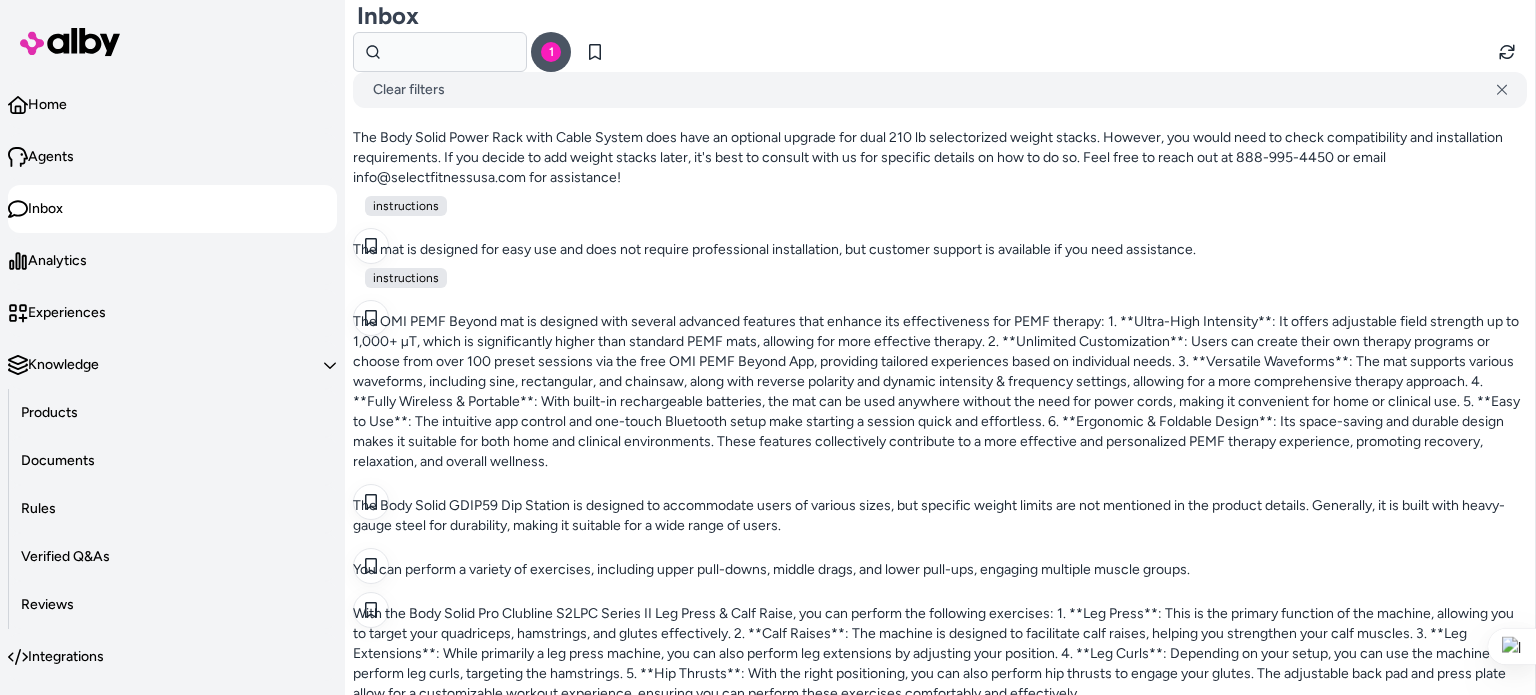 click on "VersaClimber Quick Release Running Handles - Default Title" at bounding box center [1619, 88] 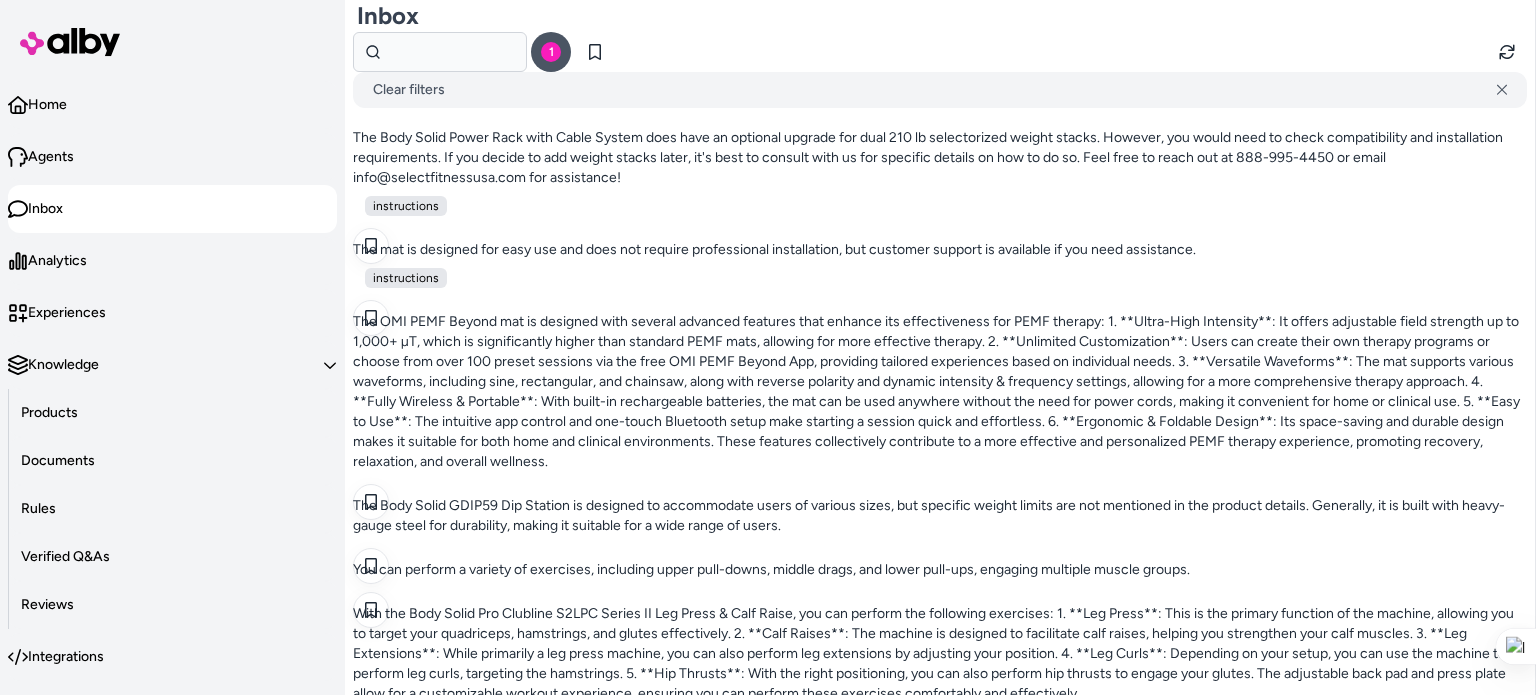click on "VersaClimber Quick Release Running Handles - Default Title" at bounding box center (1619, 88) 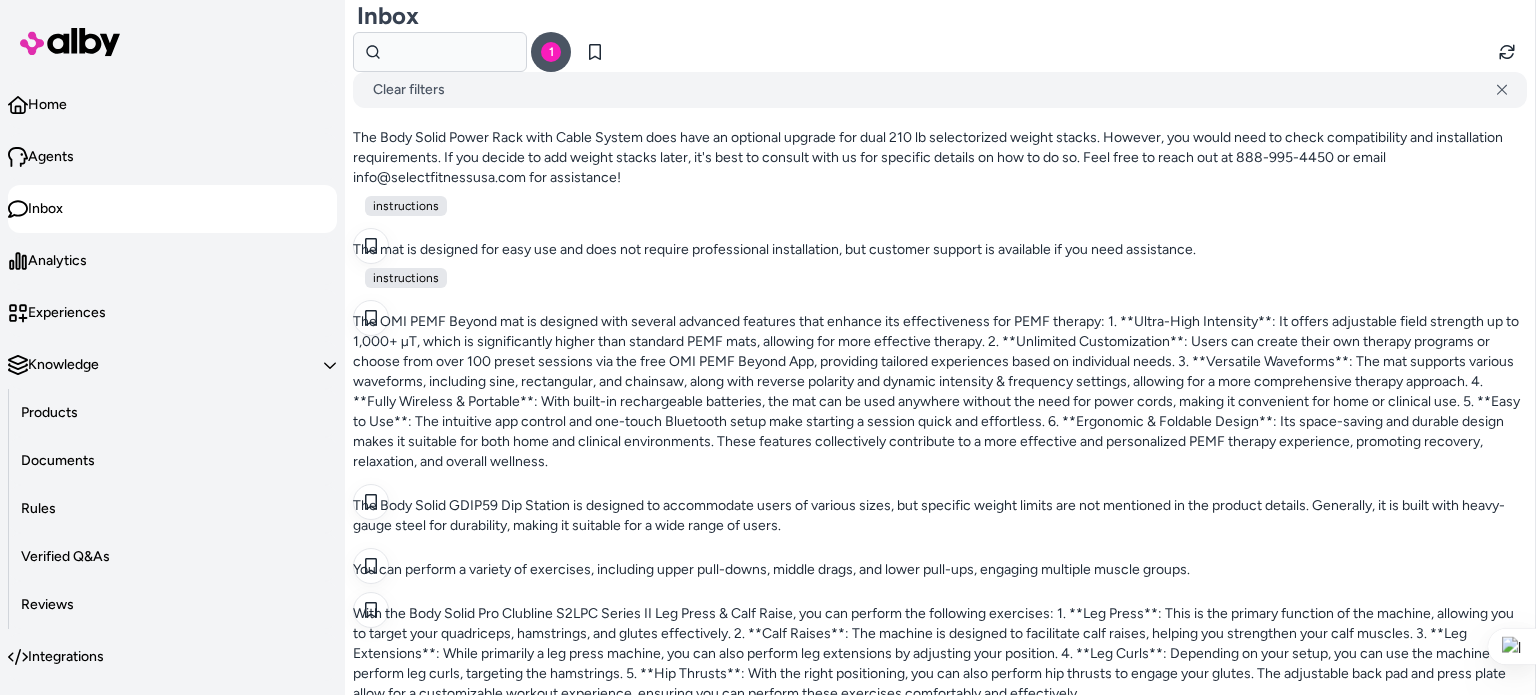 copy on "VersaClimber Quick Release Running Handles" 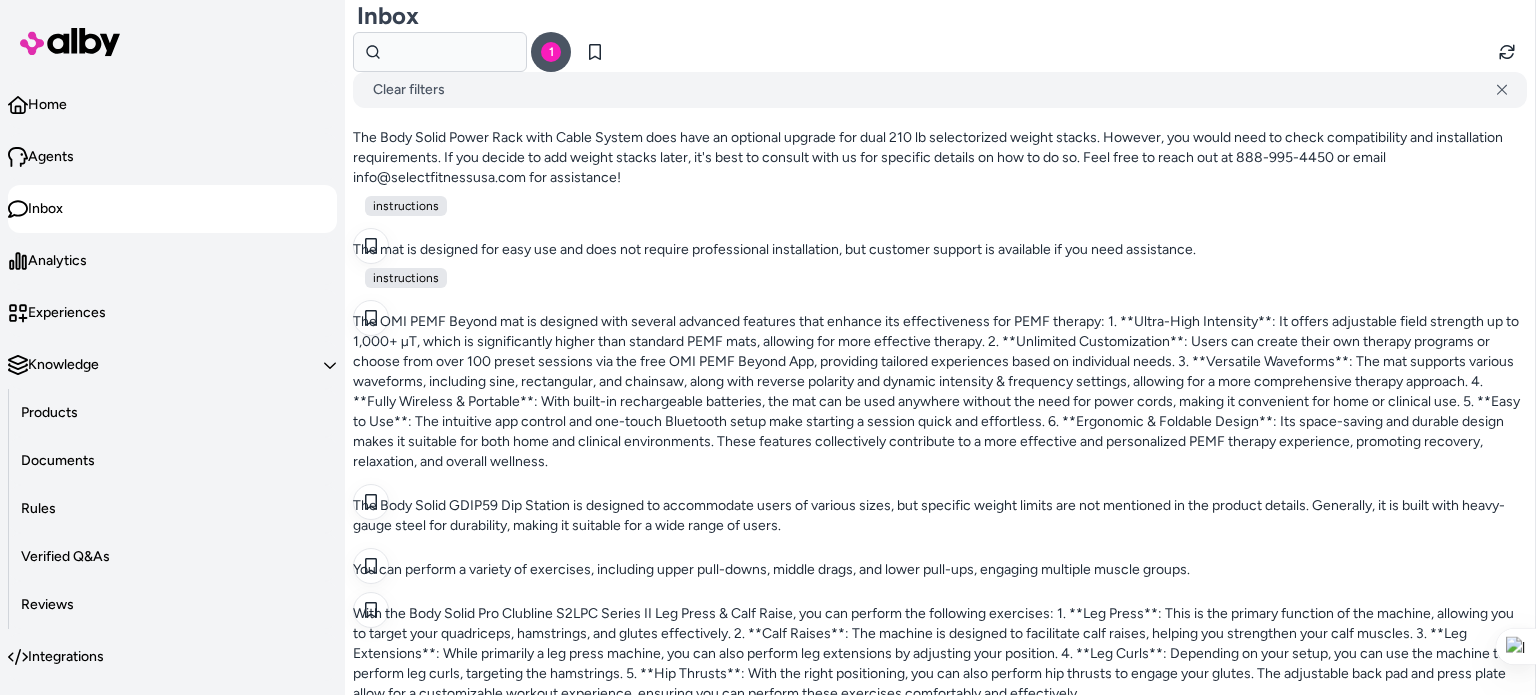 scroll, scrollTop: 2547, scrollLeft: 0, axis: vertical 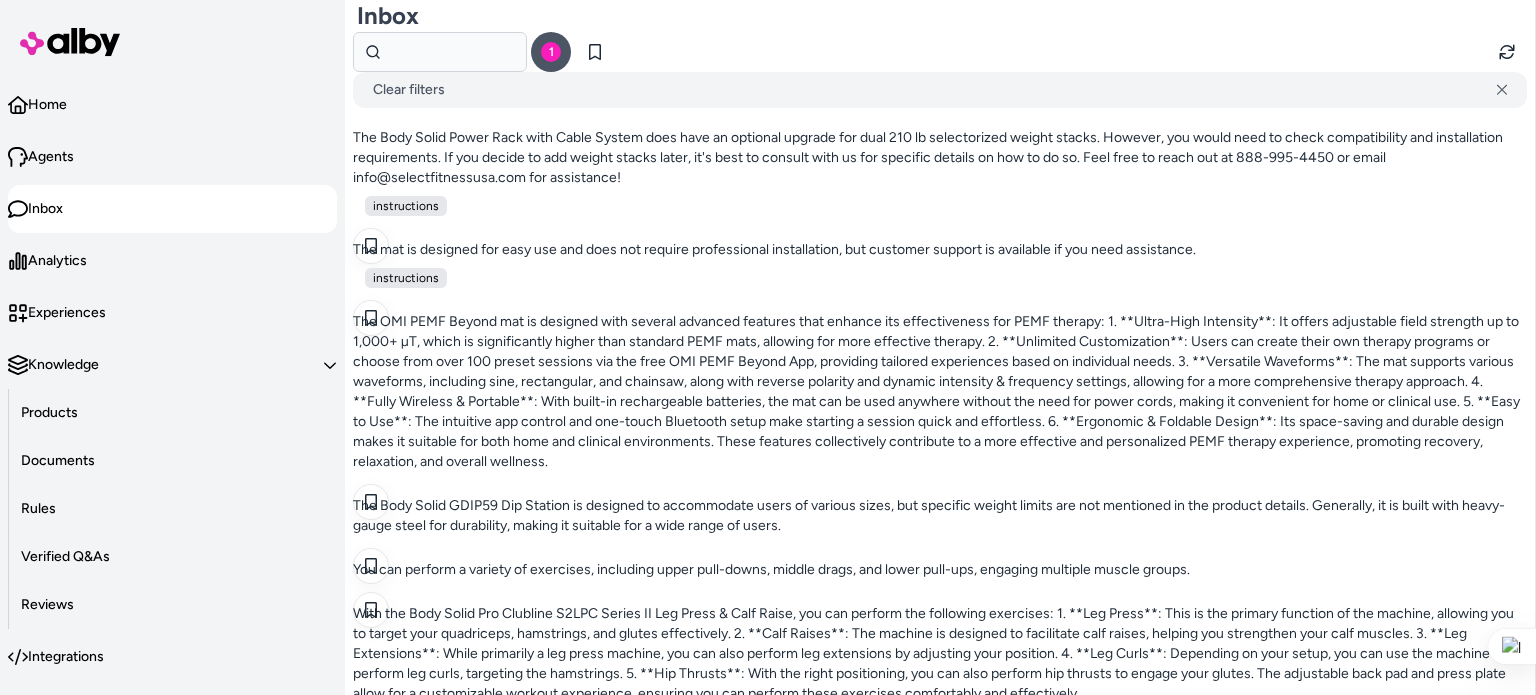copy on "VersaClimber Home Model Vertical Climber" 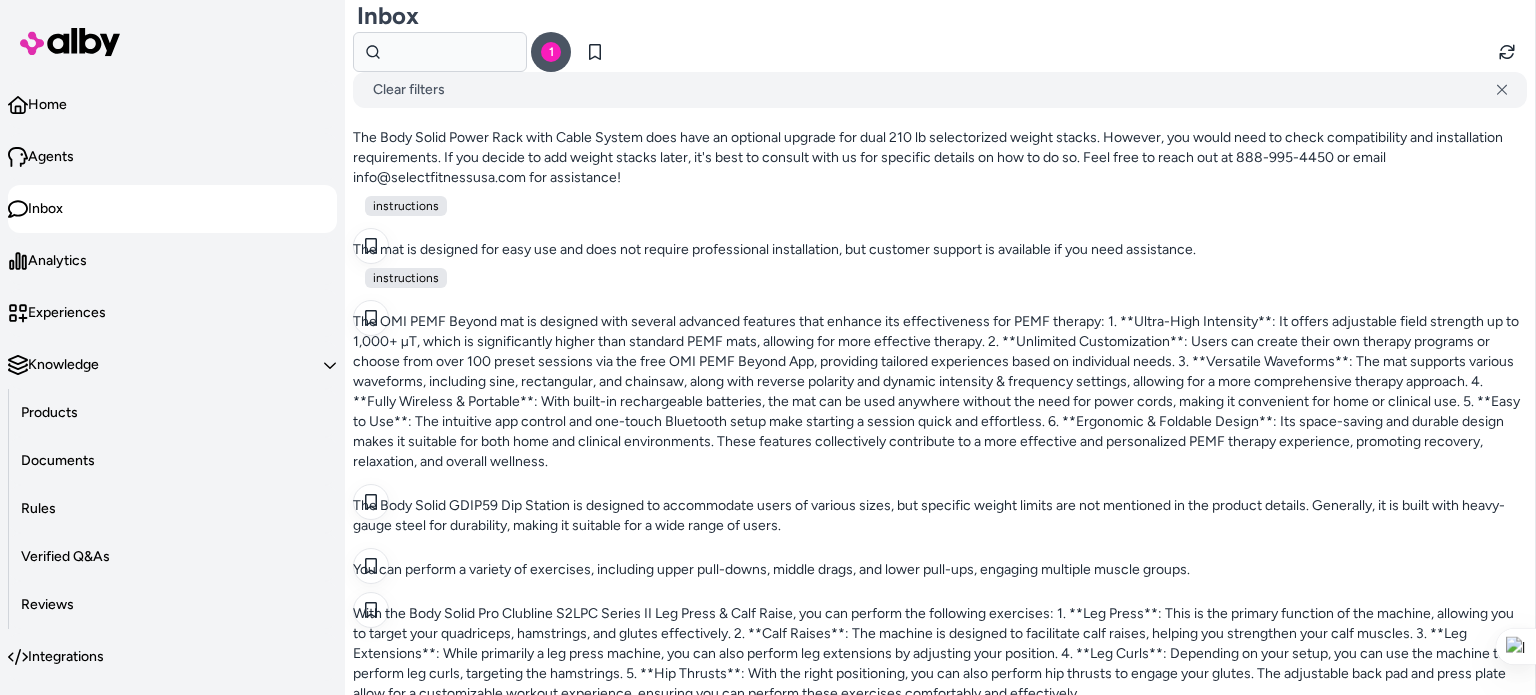 scroll, scrollTop: 1124, scrollLeft: 0, axis: vertical 